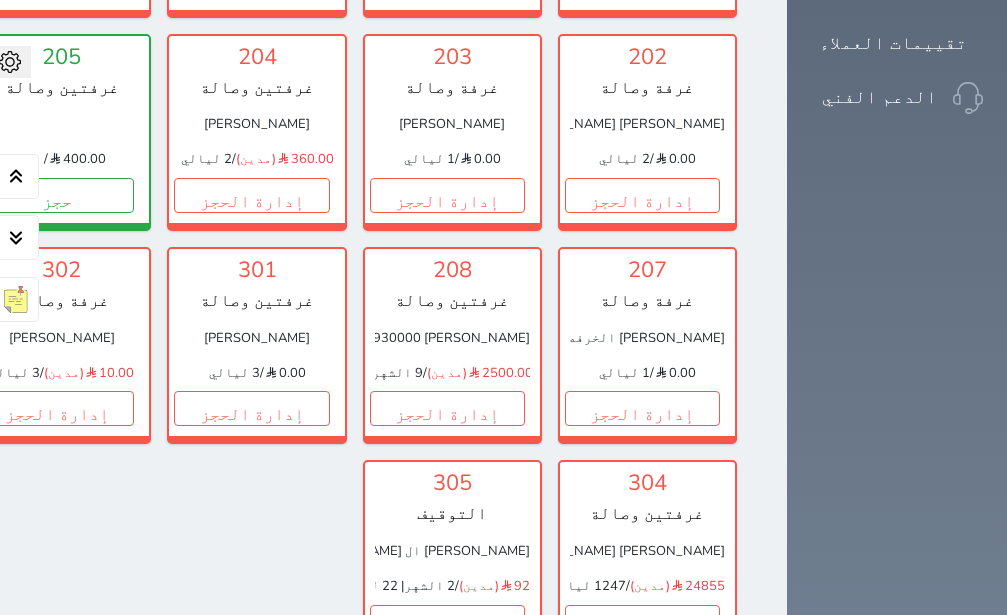 scroll, scrollTop: 1638, scrollLeft: 0, axis: vertical 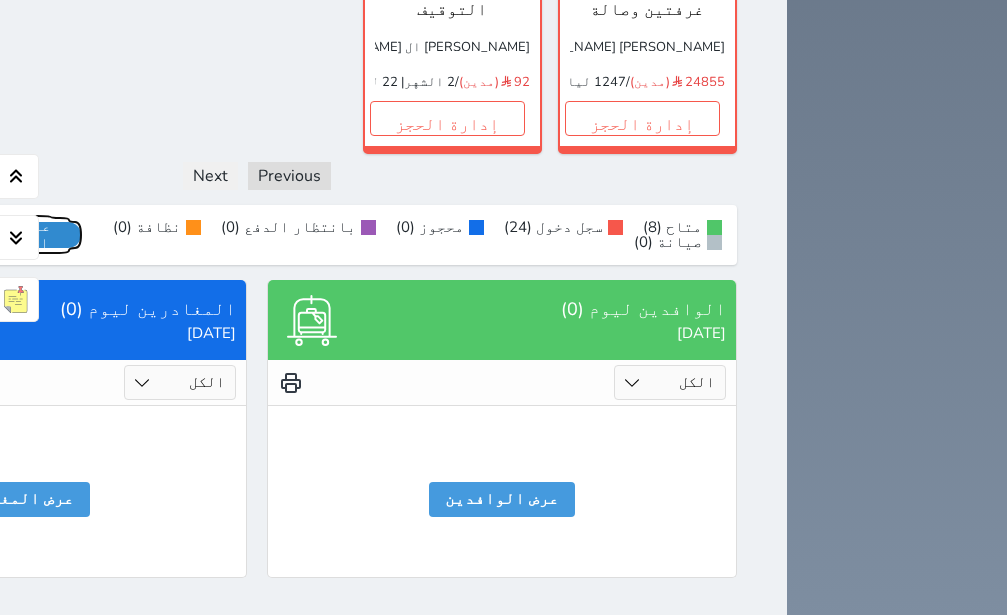 click on "عرض رصيد الصندوق" at bounding box center [17, 235] 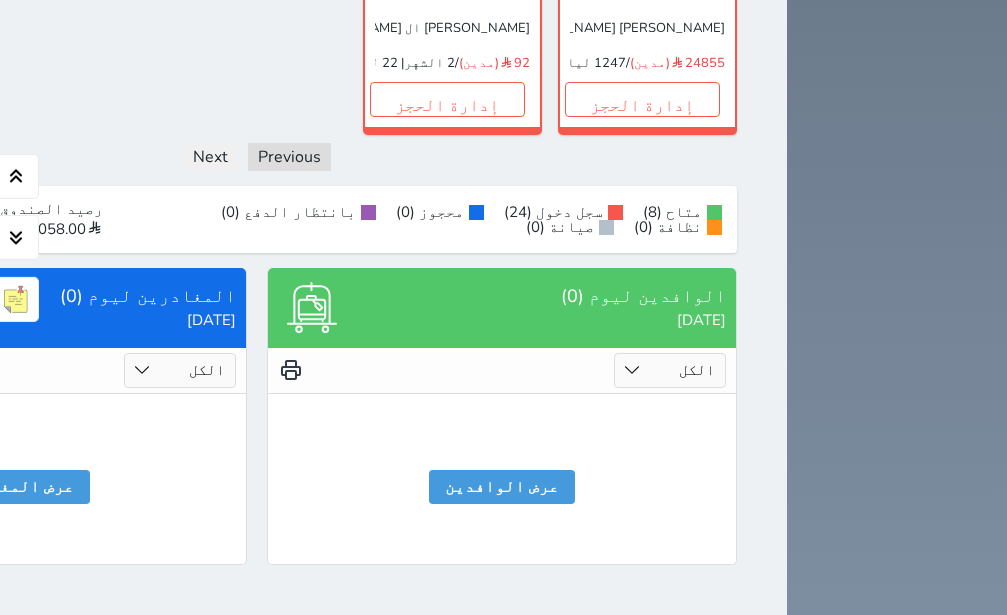 scroll, scrollTop: 1809, scrollLeft: 0, axis: vertical 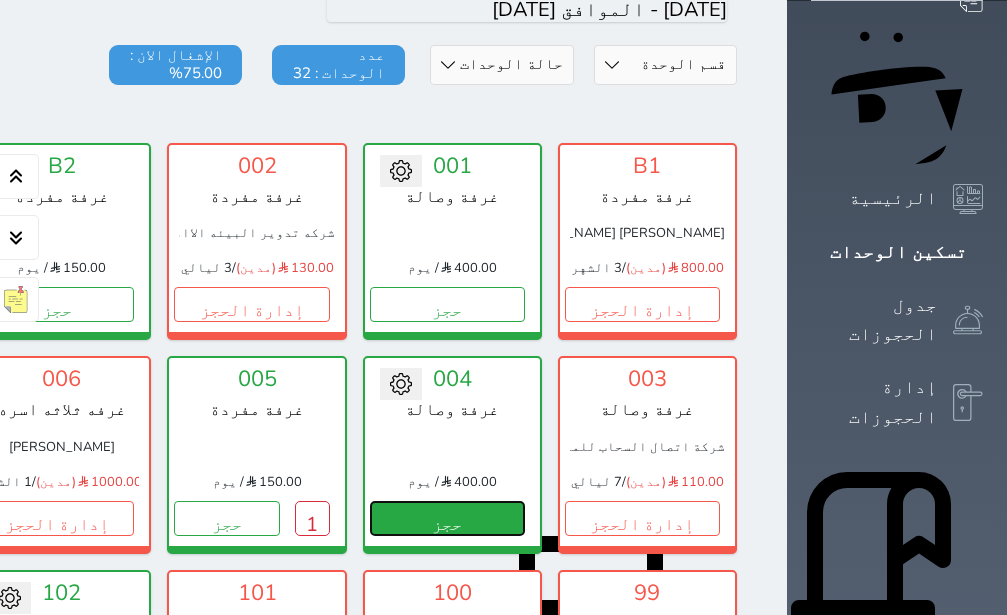 click on "حجز" at bounding box center [447, 518] 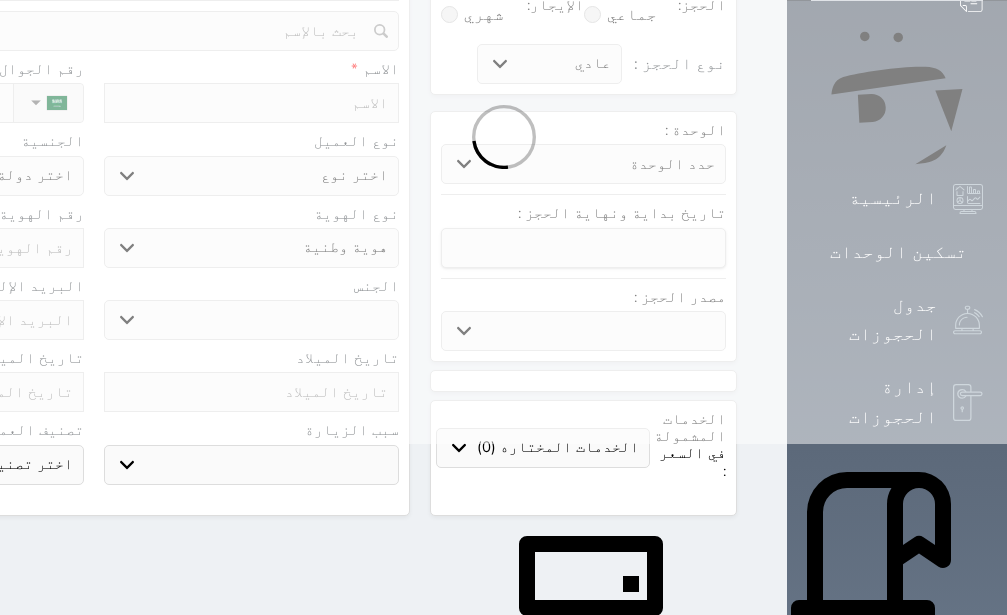 scroll, scrollTop: 0, scrollLeft: 0, axis: both 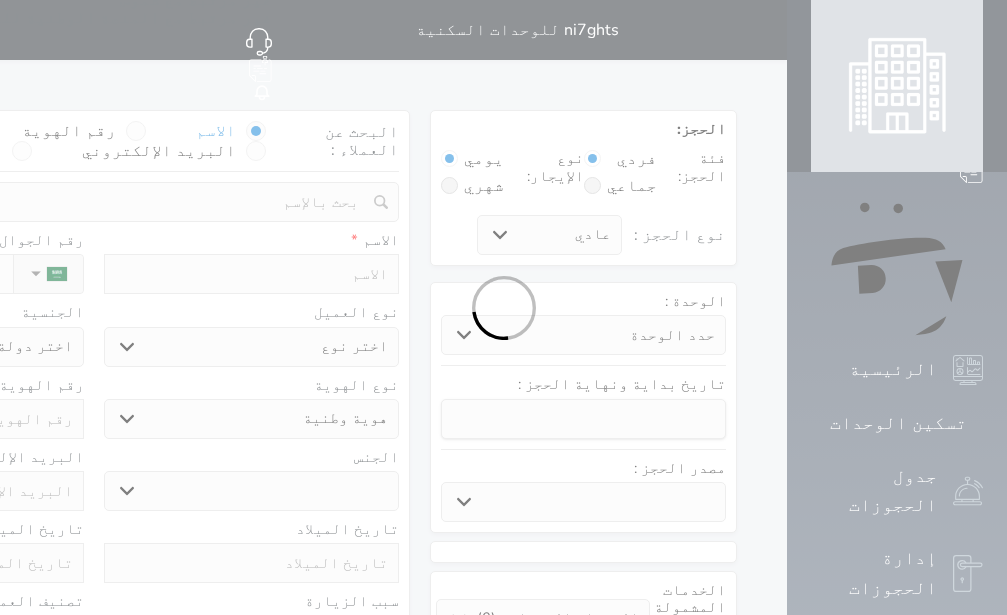 select 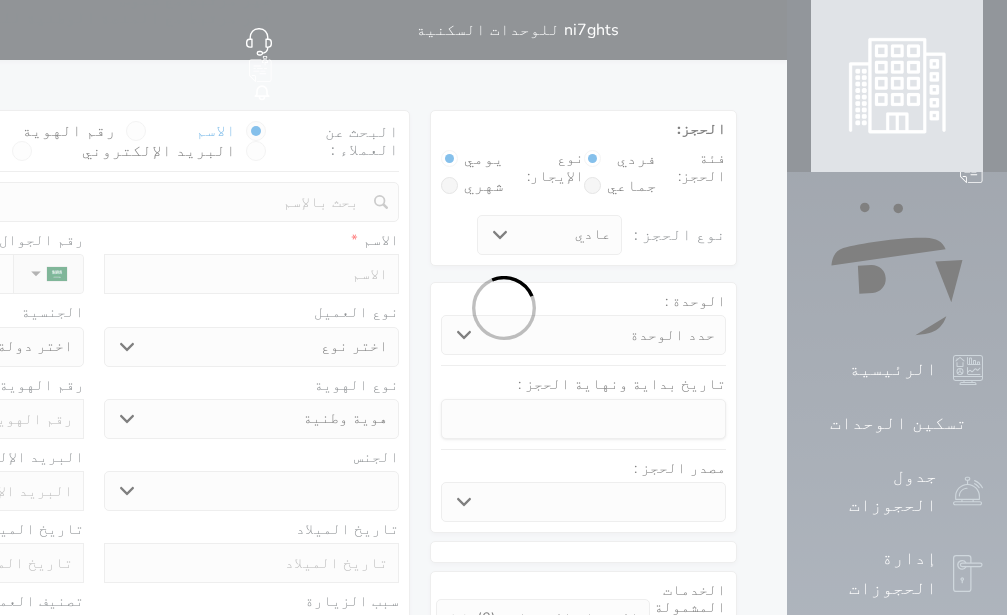 select 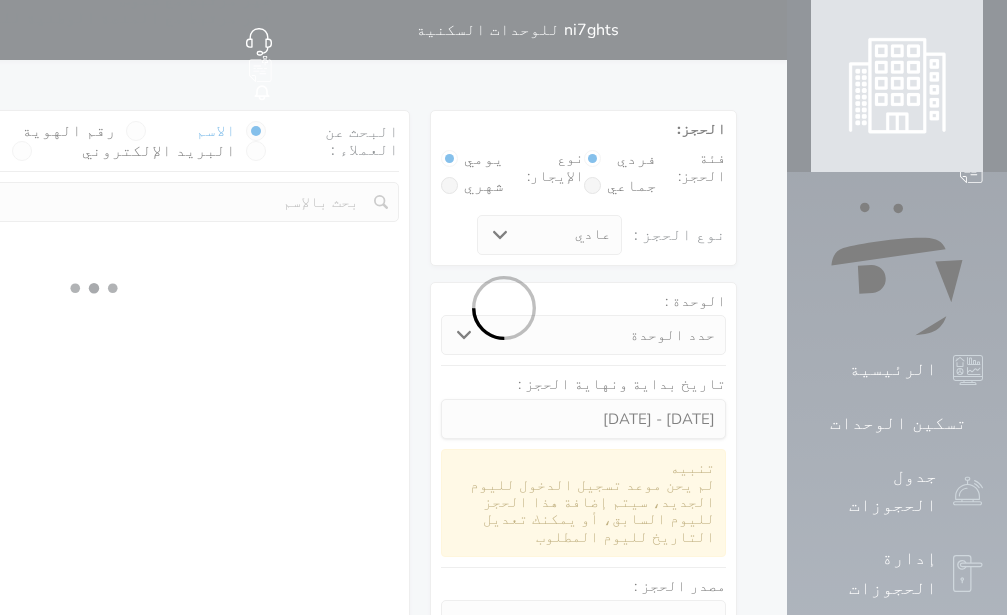 select 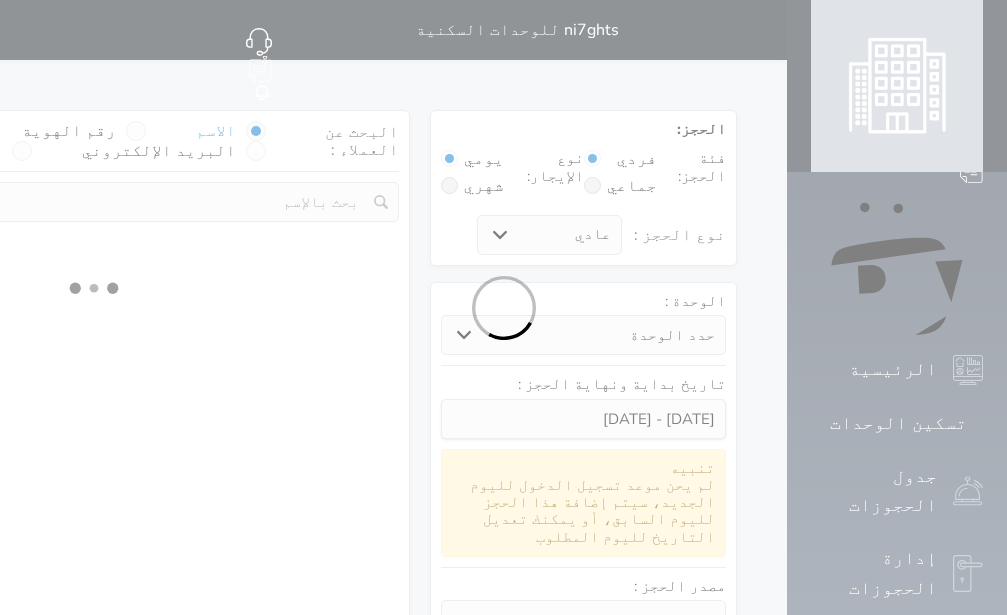 select 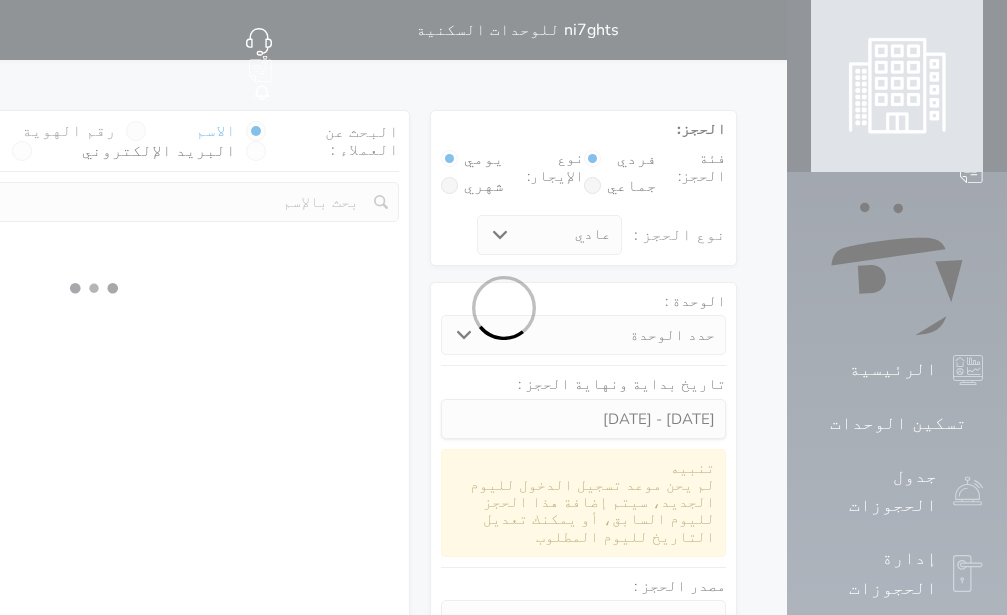 select on "1" 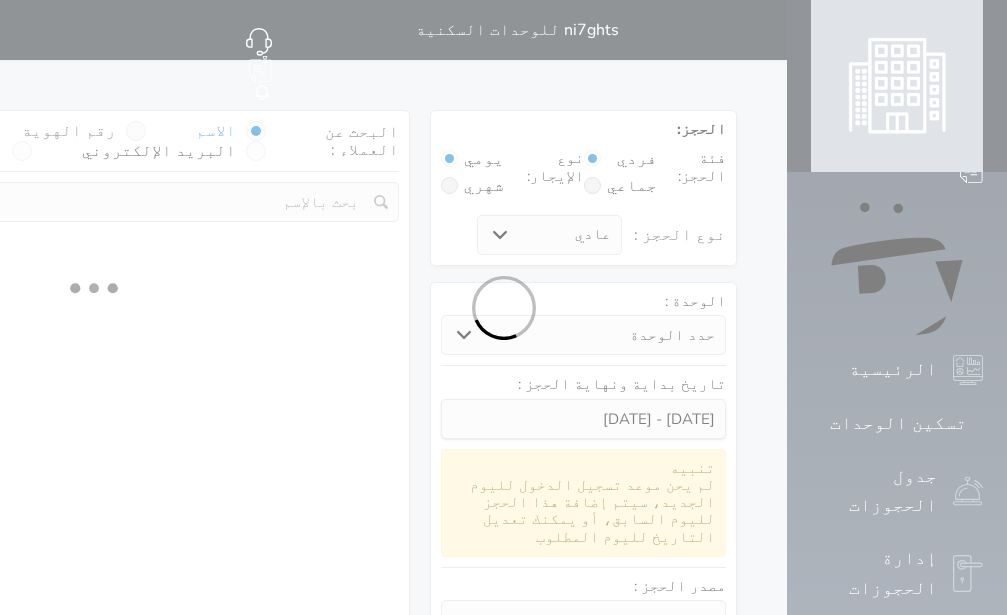 select on "113" 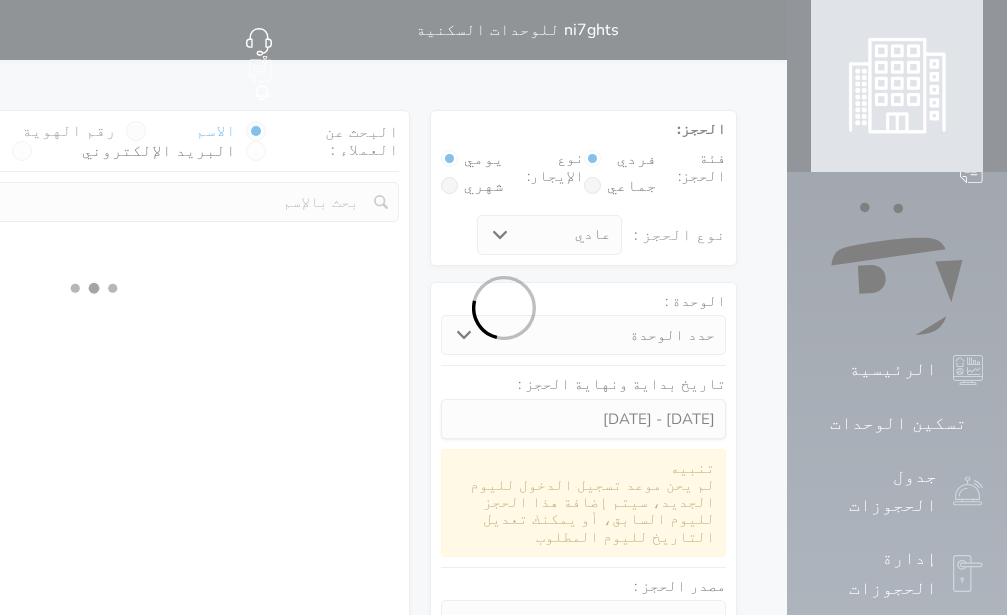 select on "1" 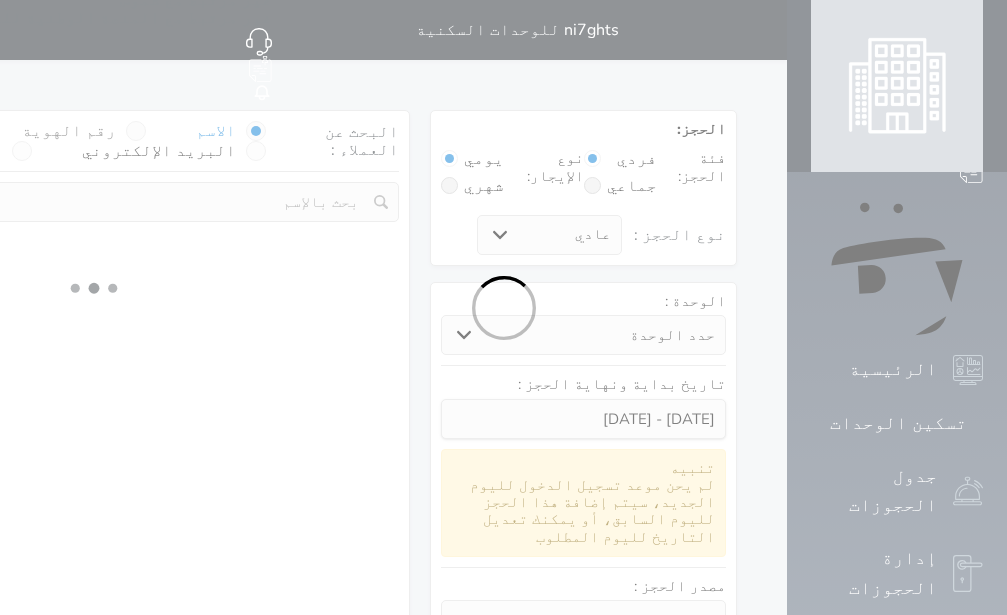 select 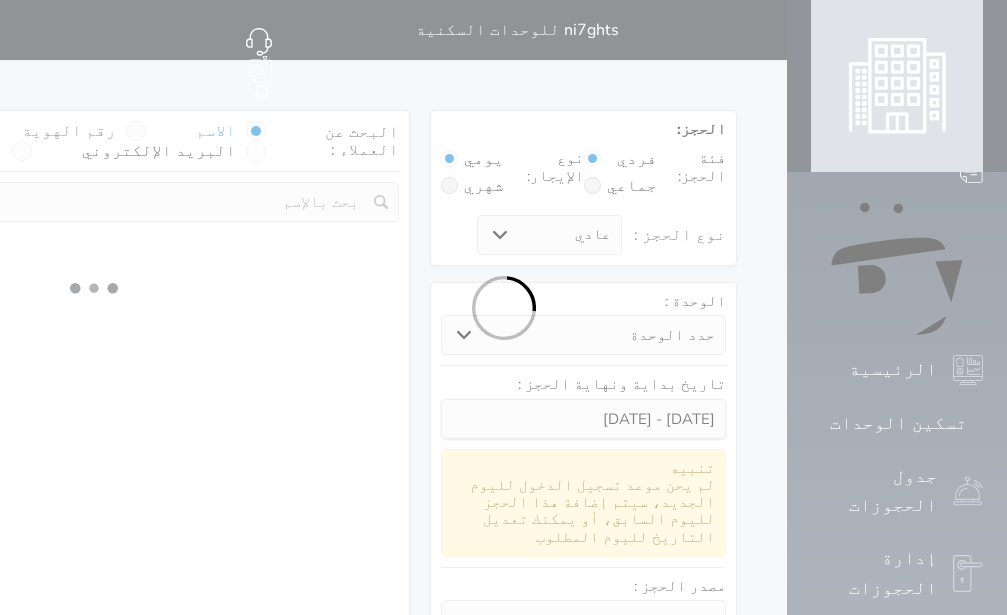 select on "7" 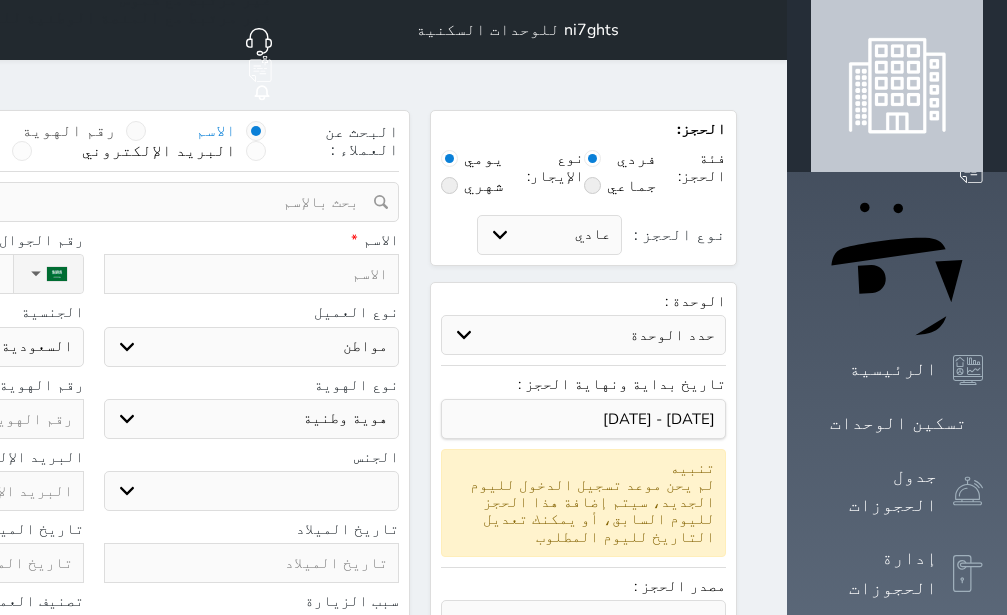 select 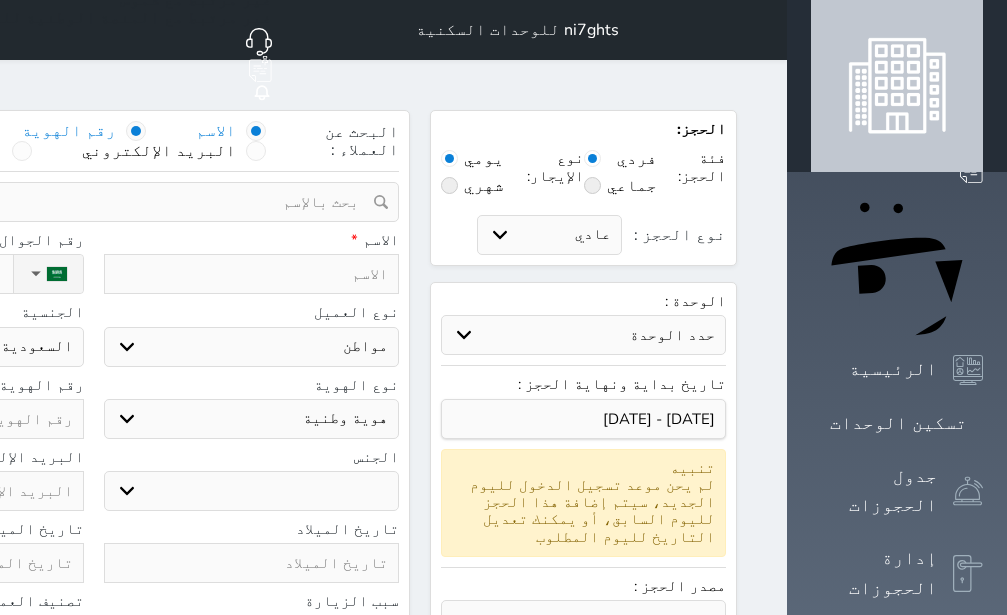 radio on "false" 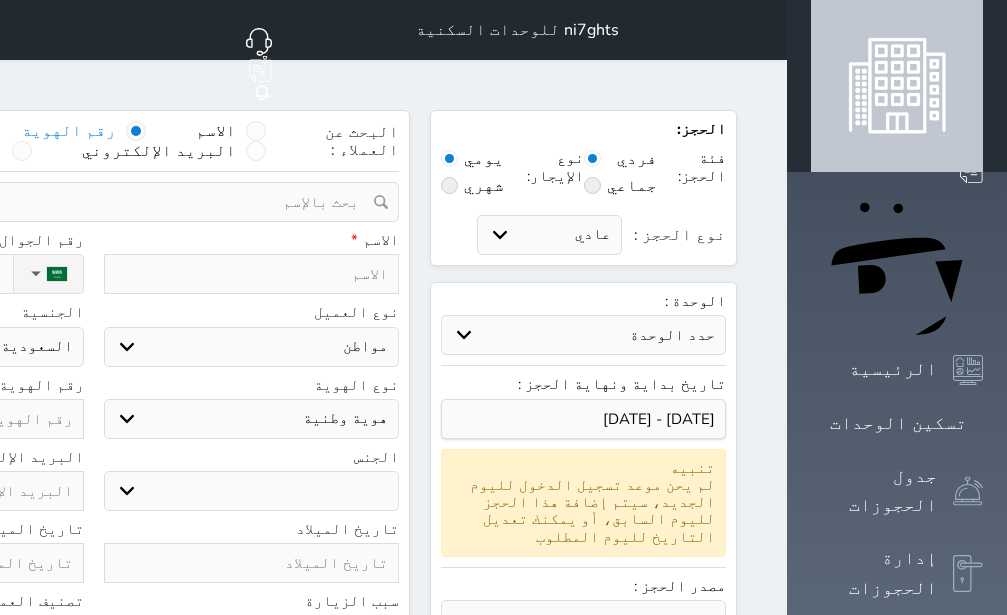 select 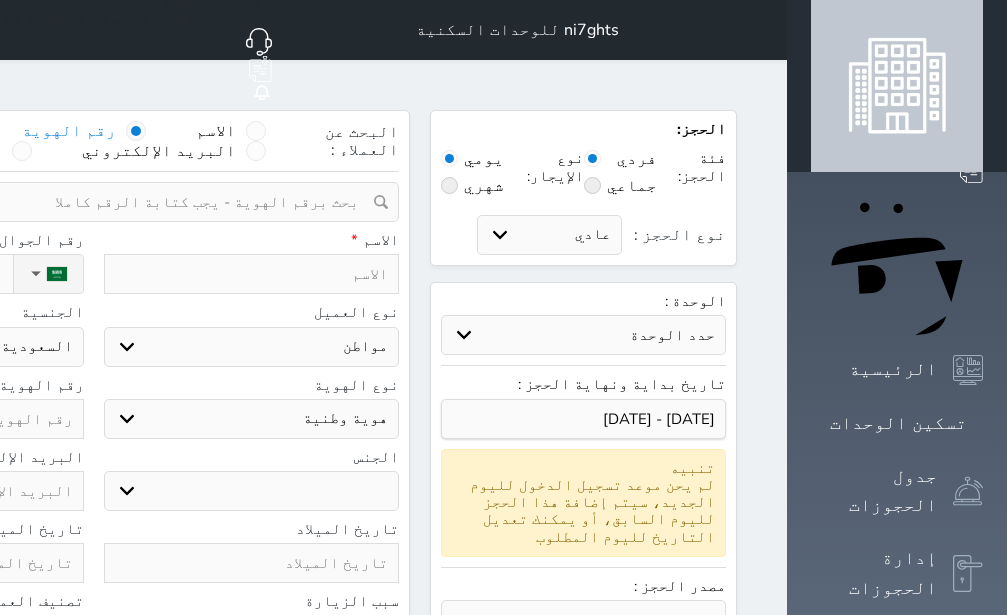 click at bounding box center [86, 202] 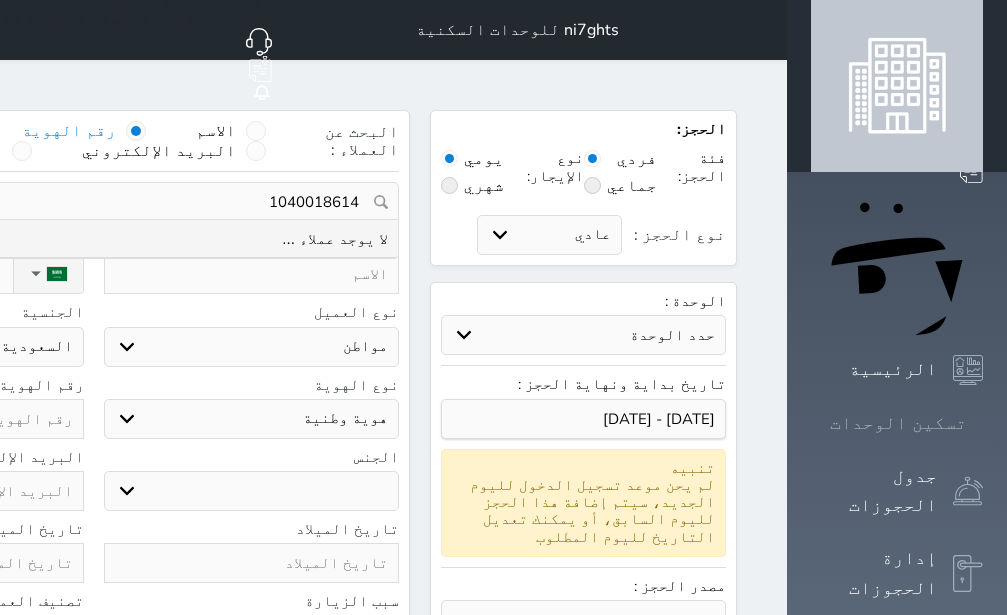 type on "1040018614" 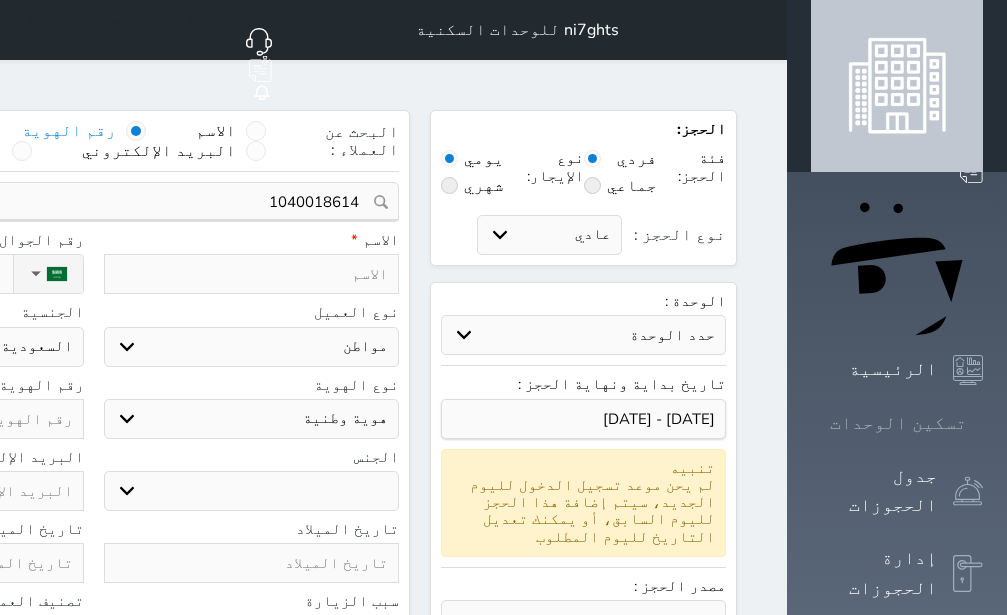 click on "تسكين الوحدات" at bounding box center (898, 423) 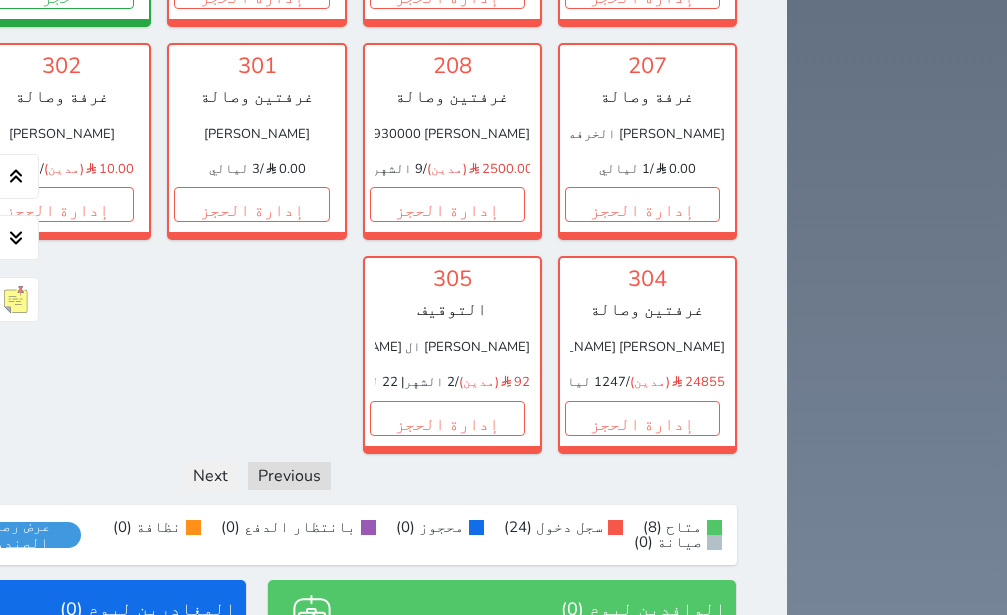 scroll, scrollTop: 1803, scrollLeft: 0, axis: vertical 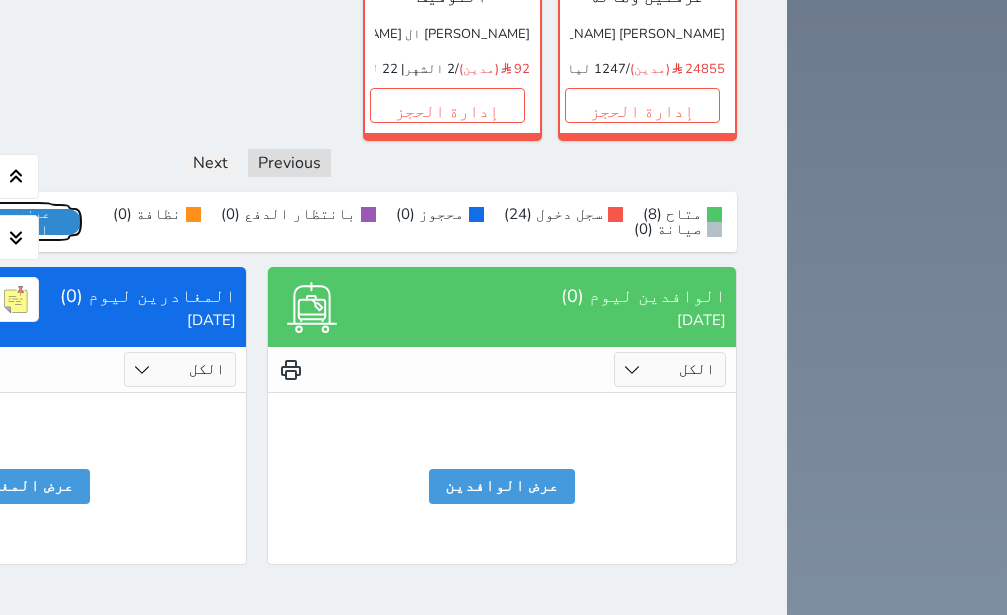 click on "عرض رصيد الصندوق" at bounding box center (17, 222) 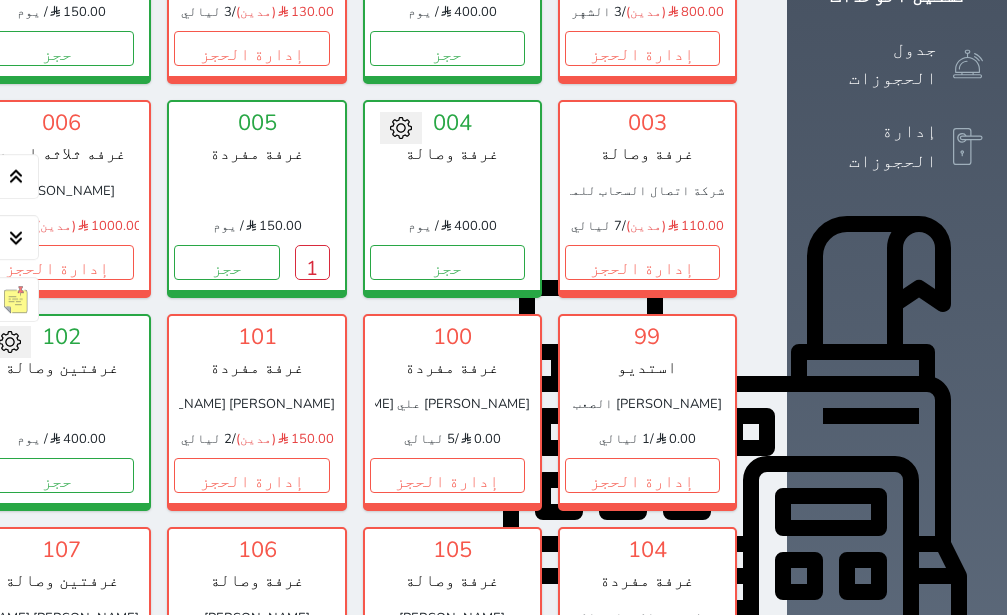 scroll, scrollTop: 417, scrollLeft: 0, axis: vertical 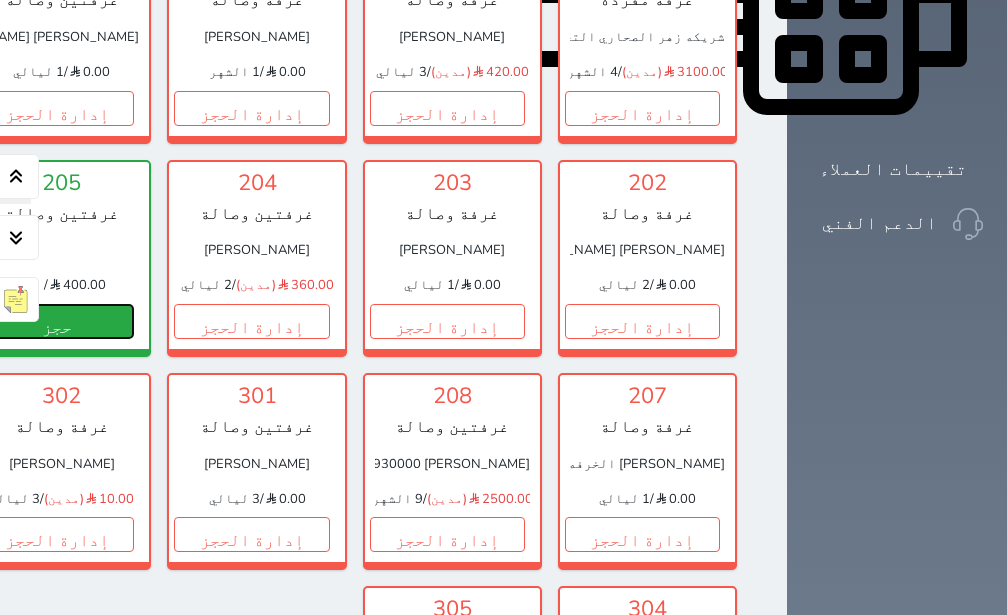 click on "حجز" at bounding box center (56, 321) 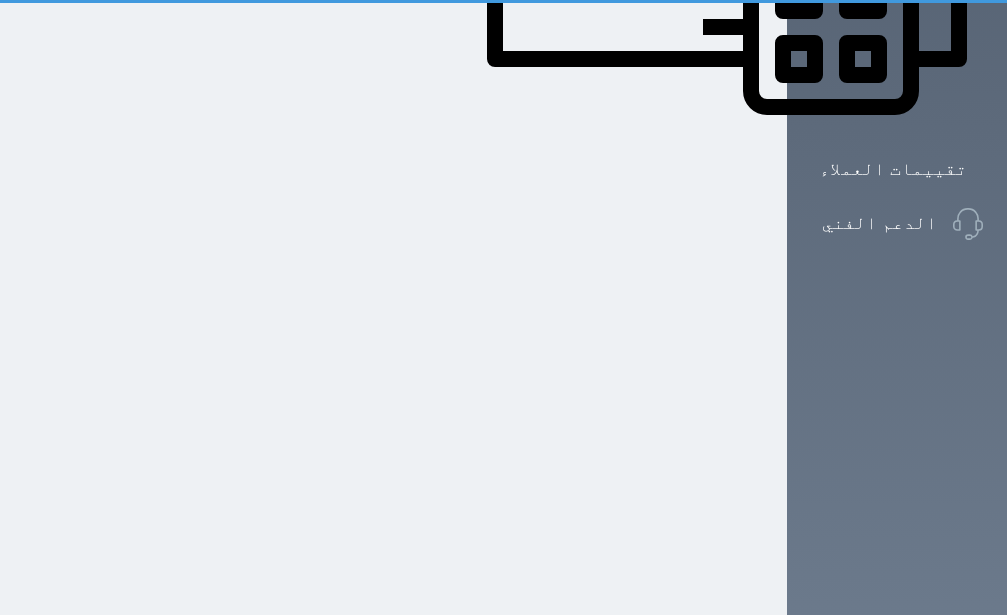 scroll, scrollTop: 412, scrollLeft: 0, axis: vertical 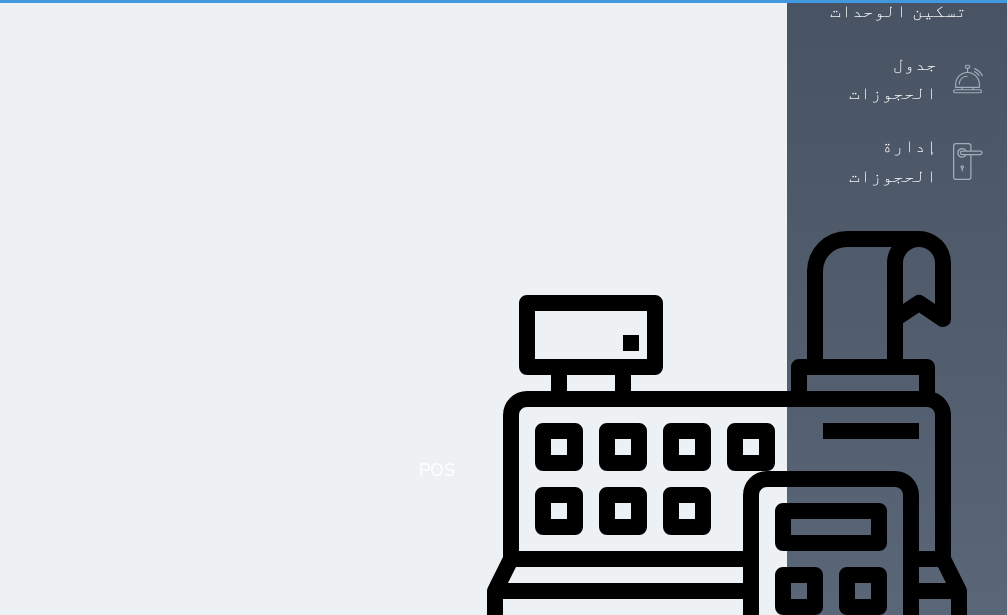 select on "1" 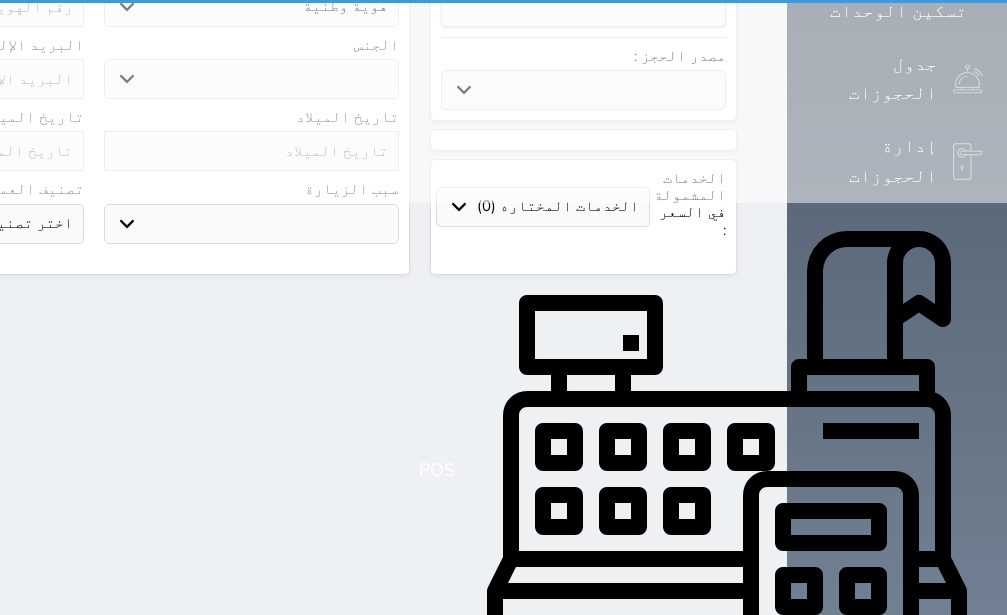 scroll, scrollTop: 0, scrollLeft: 0, axis: both 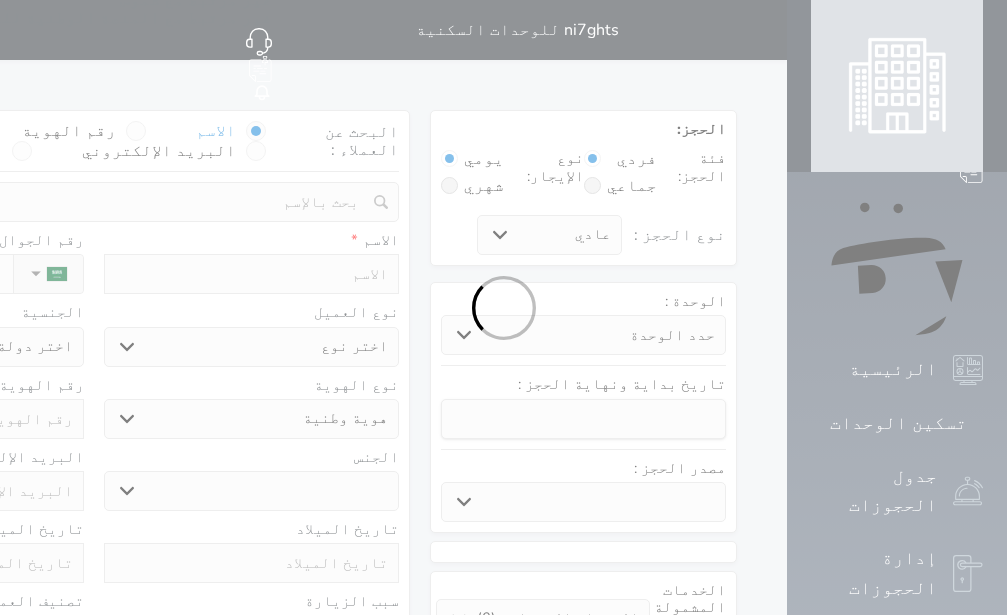 select 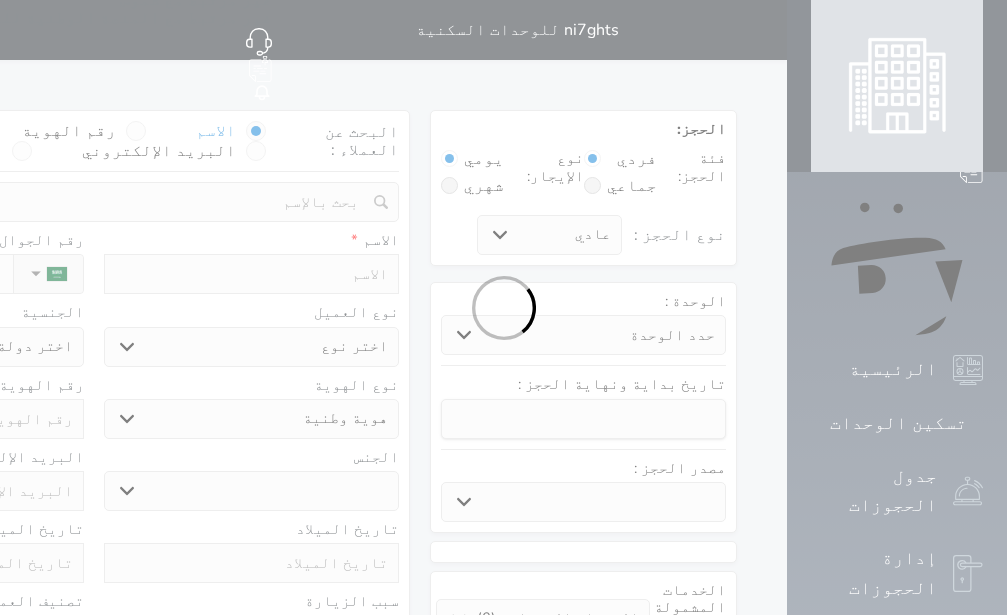 select 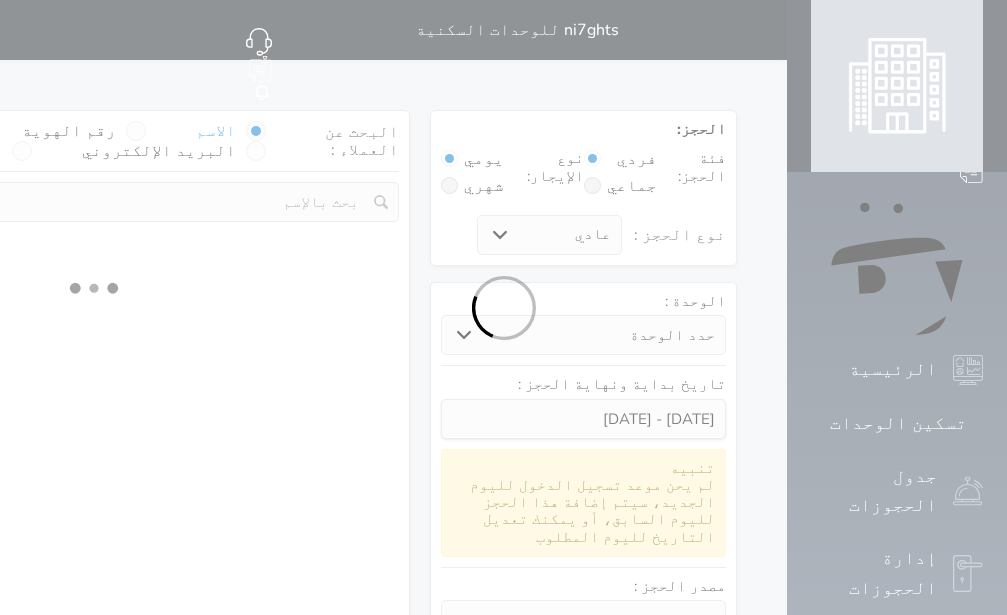 select 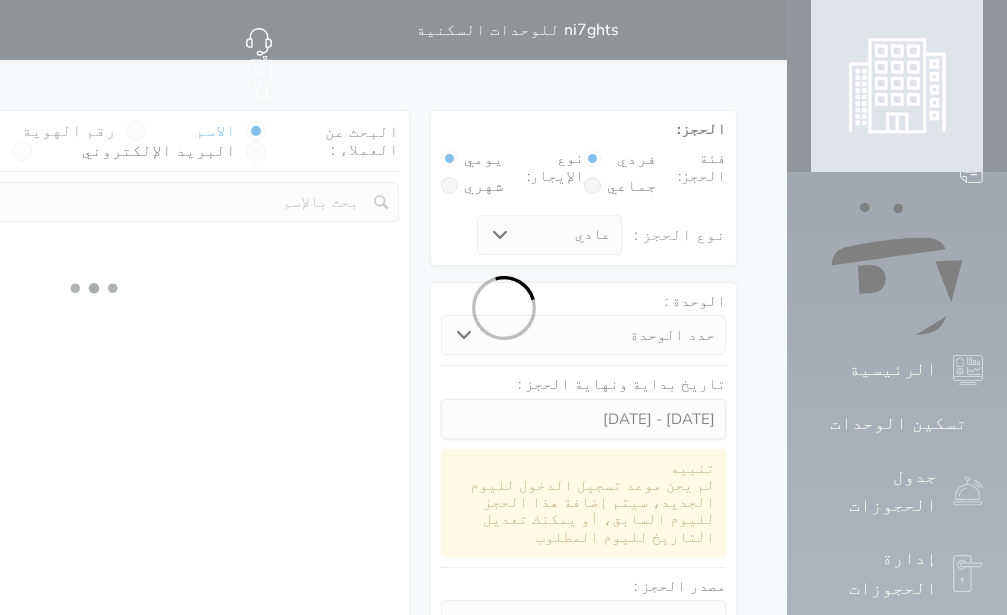select on "1" 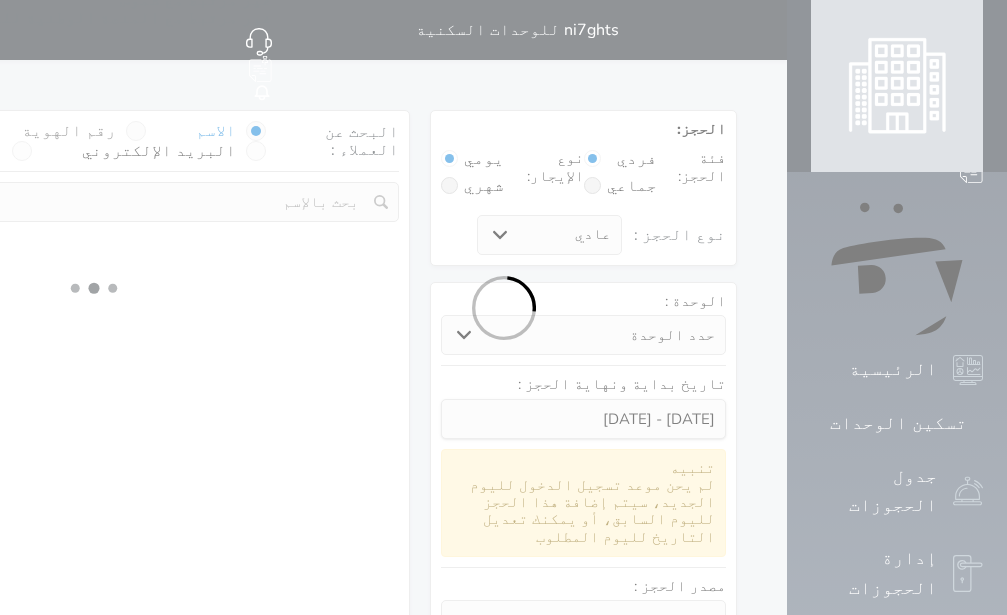 select on "113" 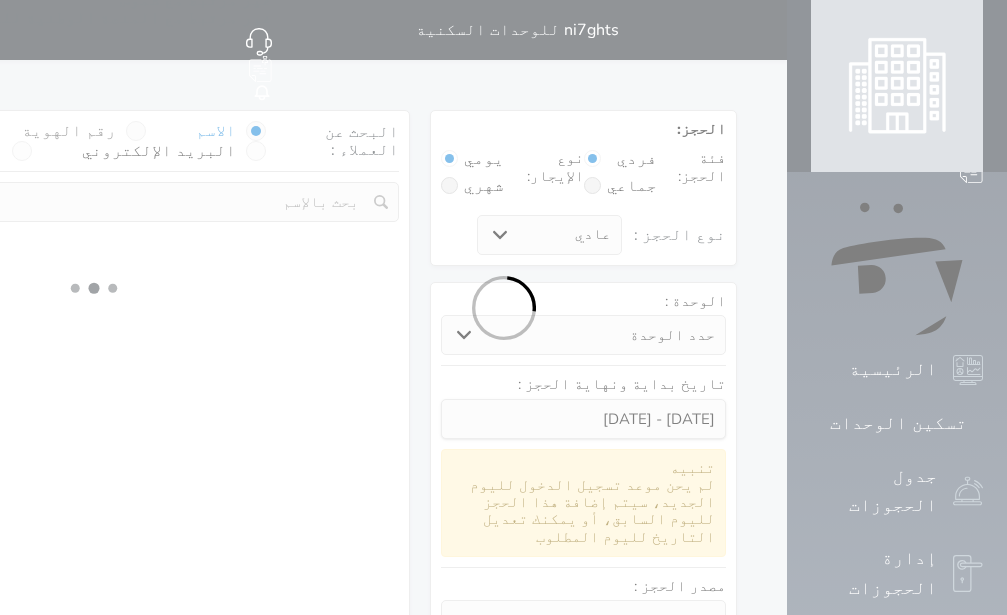 select on "1" 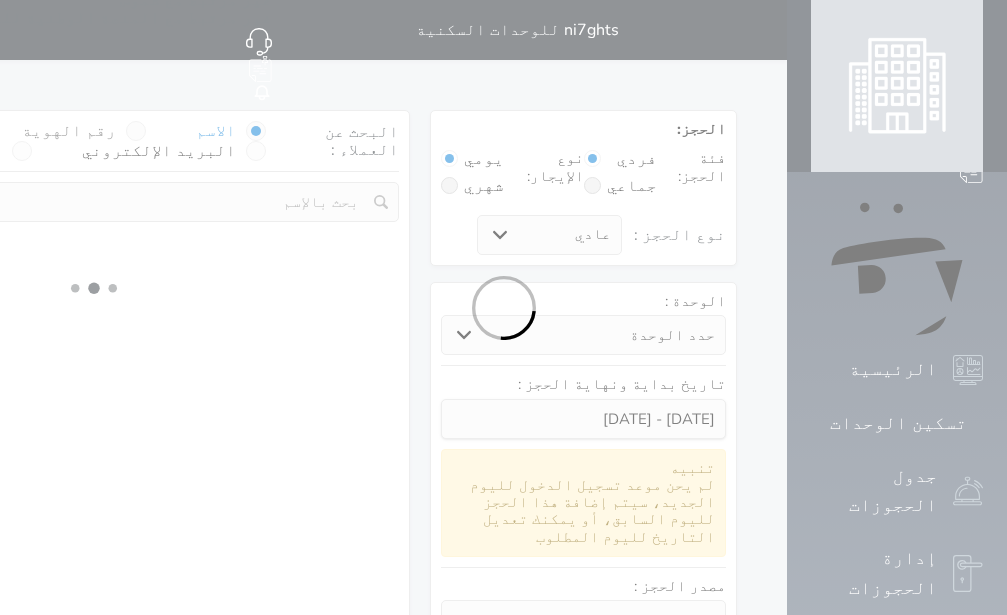 select 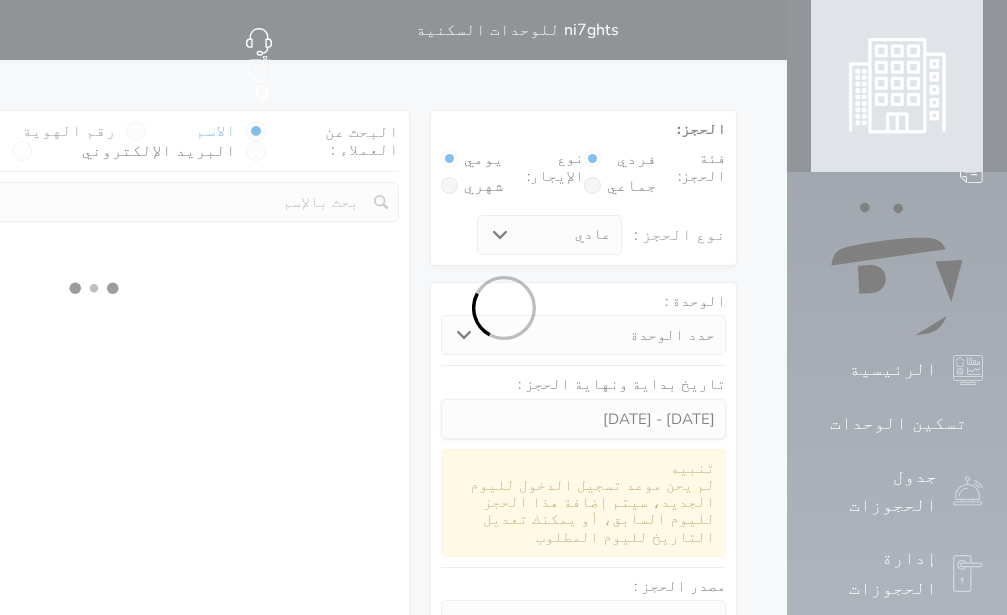 select on "7" 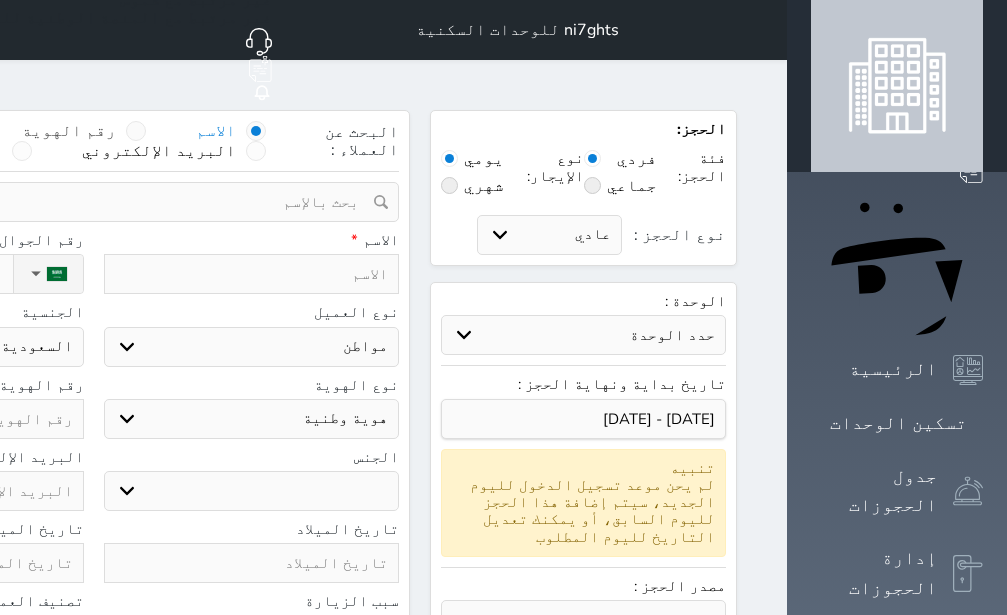 select 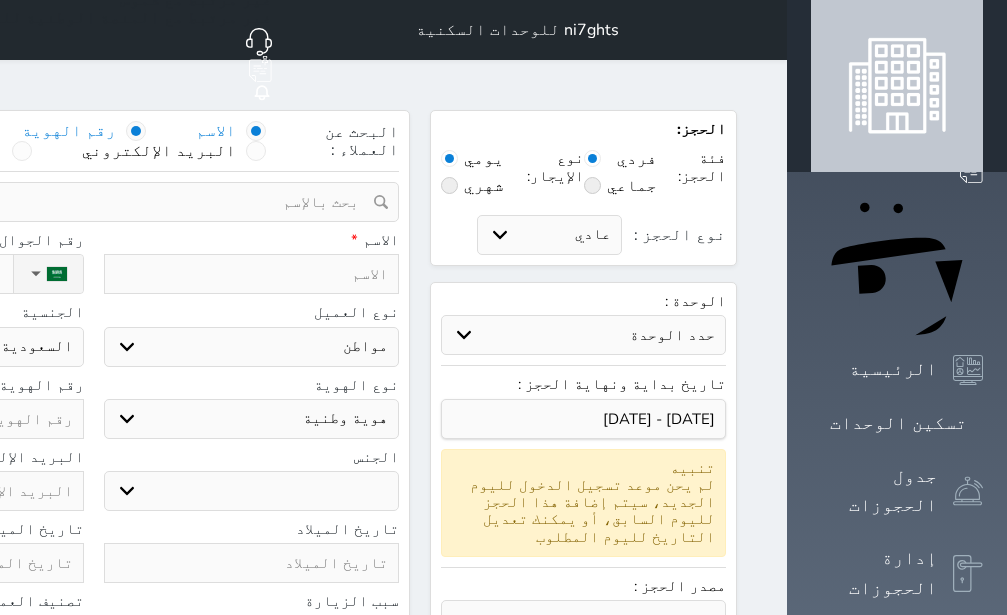 radio on "false" 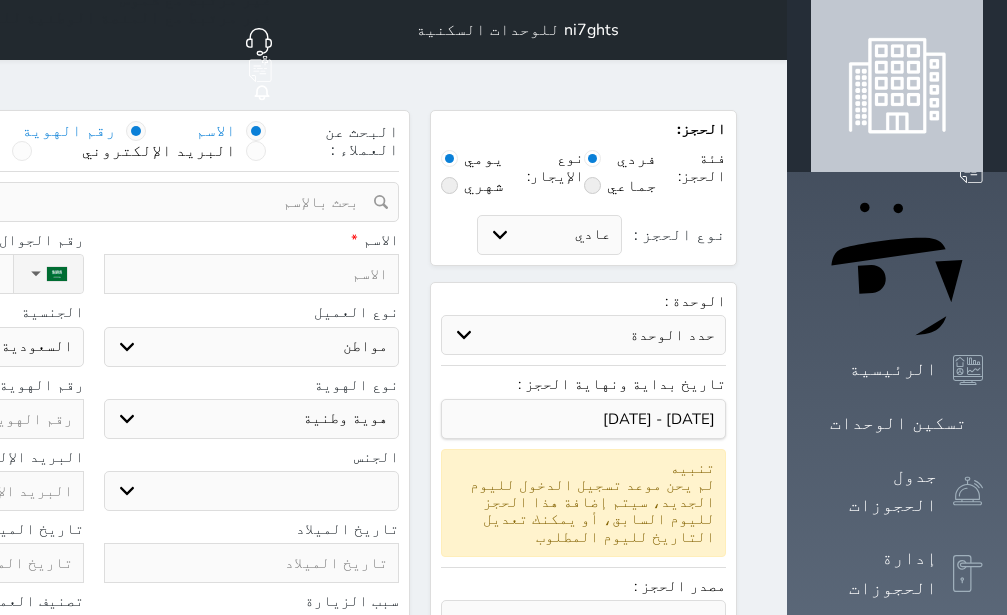 select 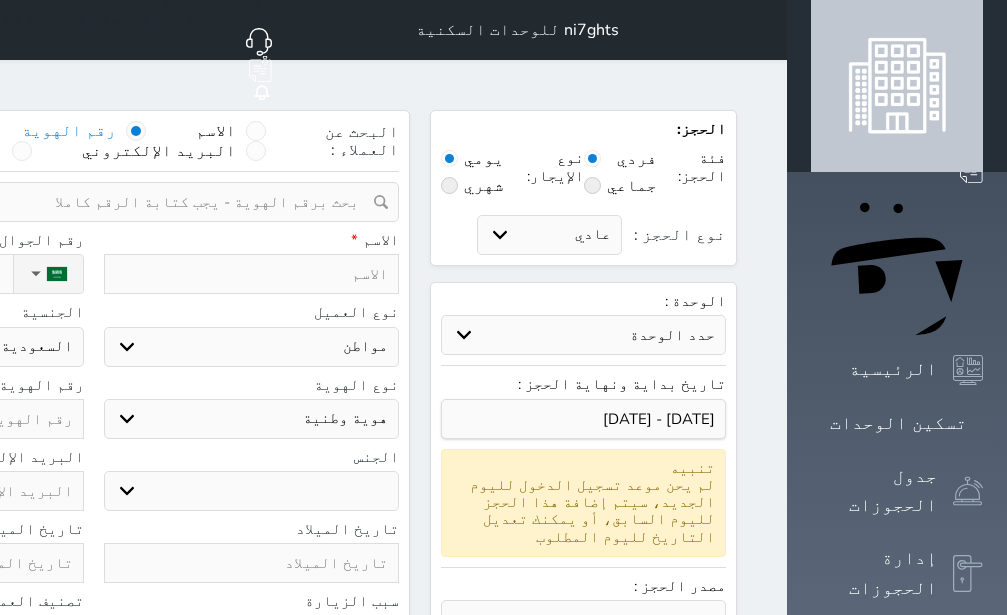 click at bounding box center [86, 202] 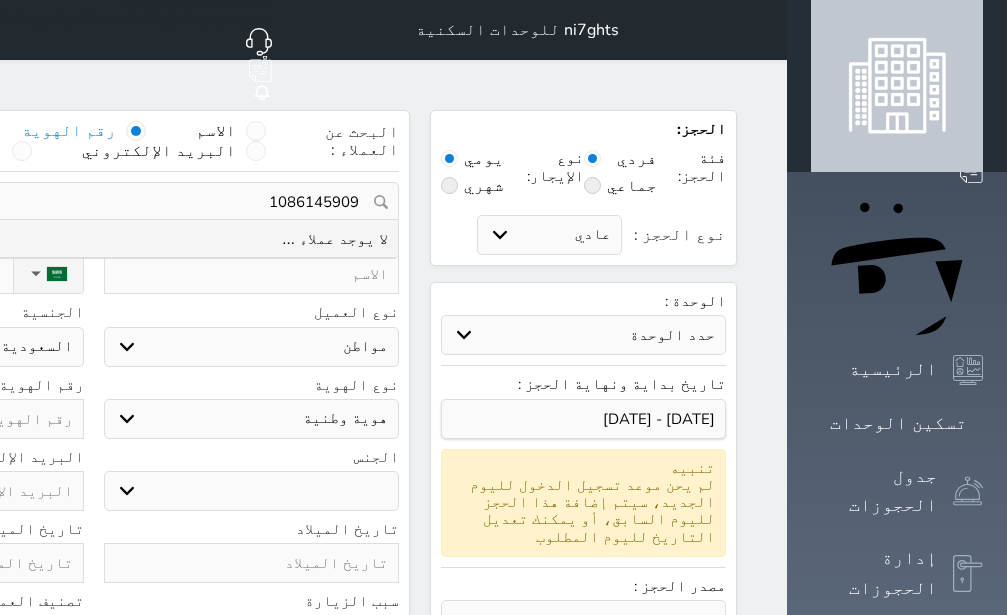 type on "1086145909" 